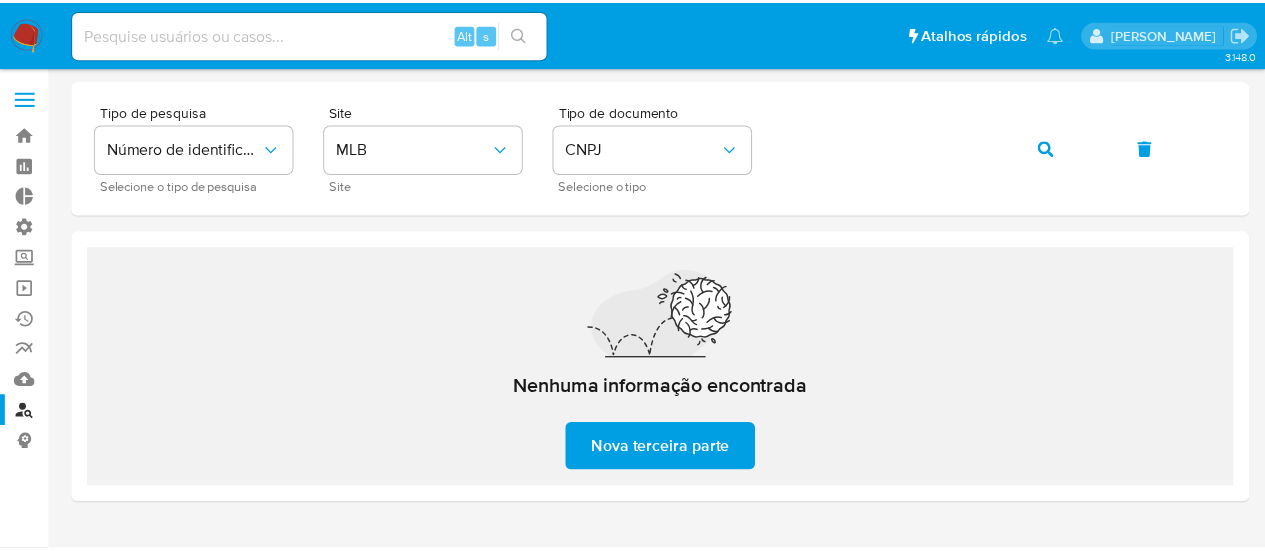 scroll, scrollTop: 0, scrollLeft: 0, axis: both 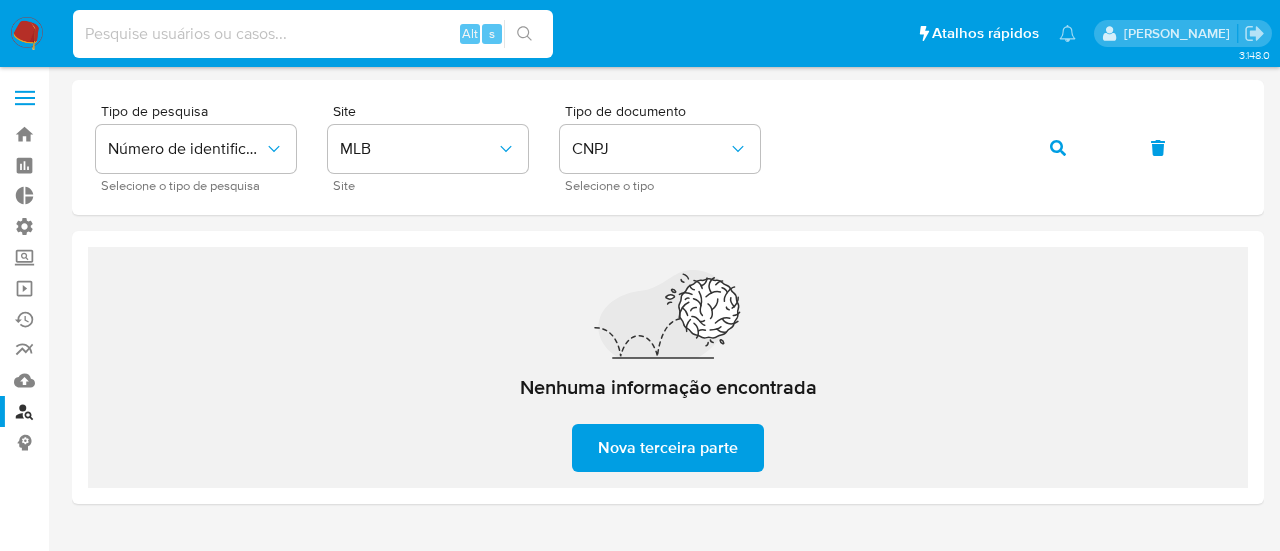 click at bounding box center (313, 34) 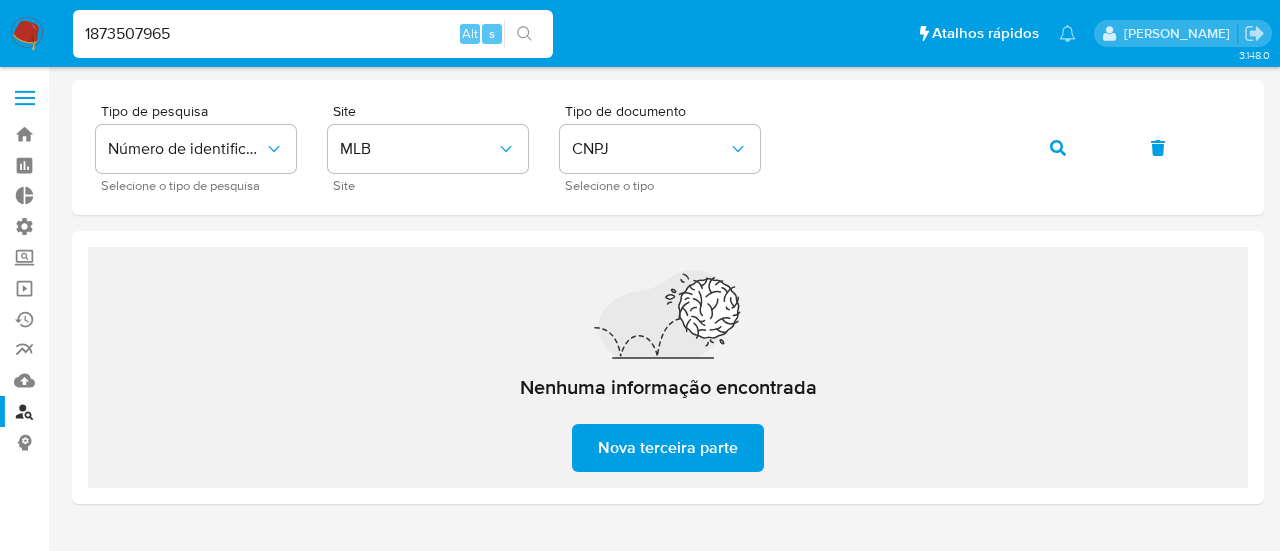 type on "1873507965" 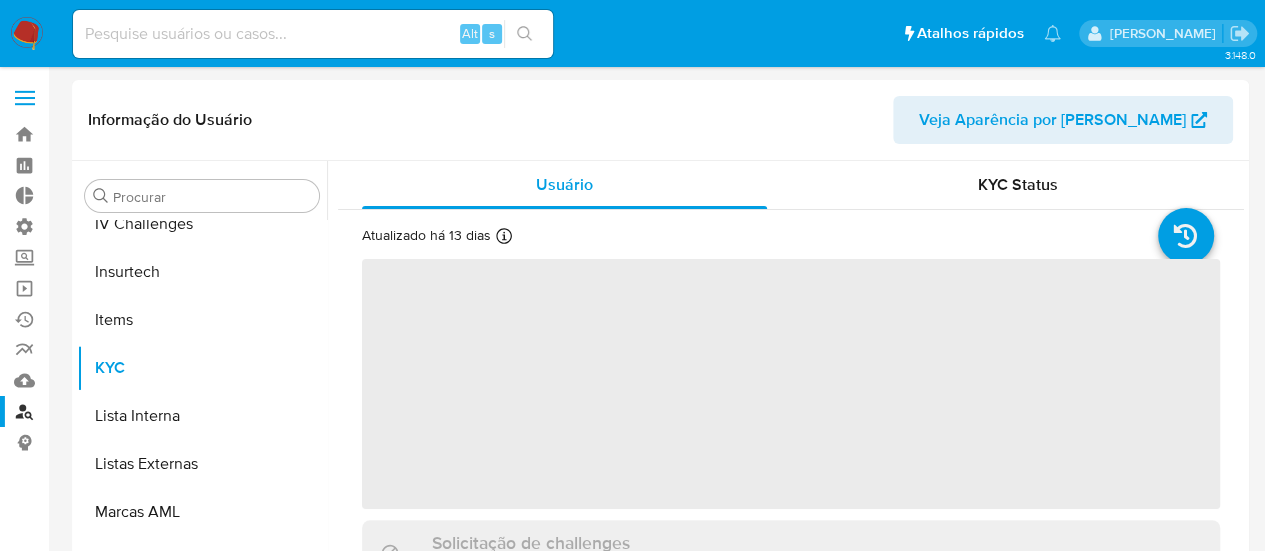scroll, scrollTop: 845, scrollLeft: 0, axis: vertical 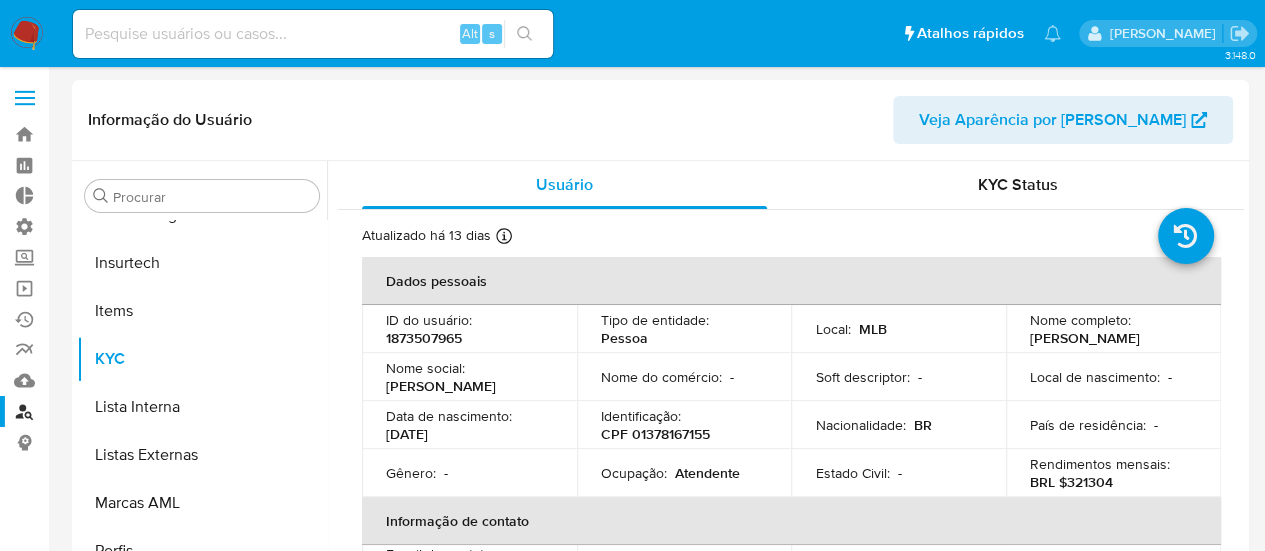 select on "10" 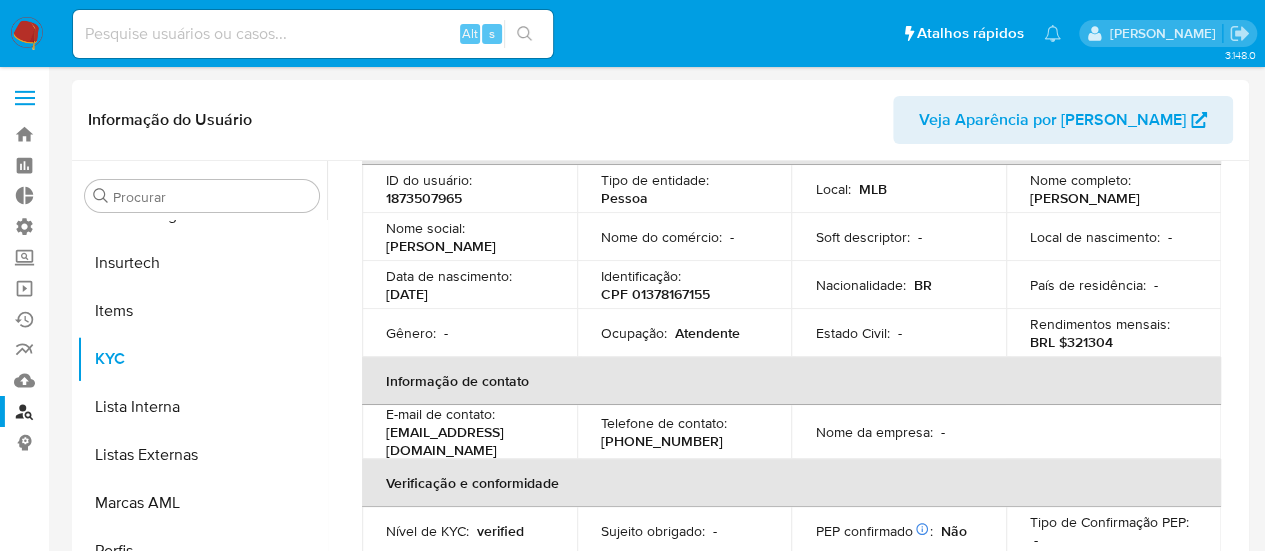 scroll, scrollTop: 300, scrollLeft: 0, axis: vertical 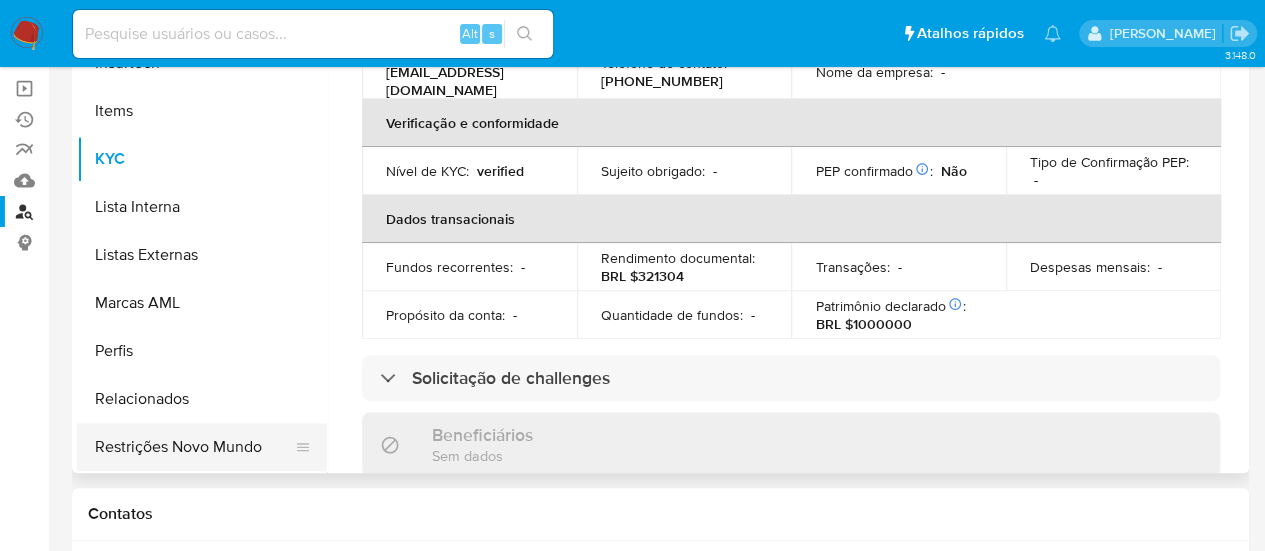click on "Restrições Novo Mundo" at bounding box center (194, 447) 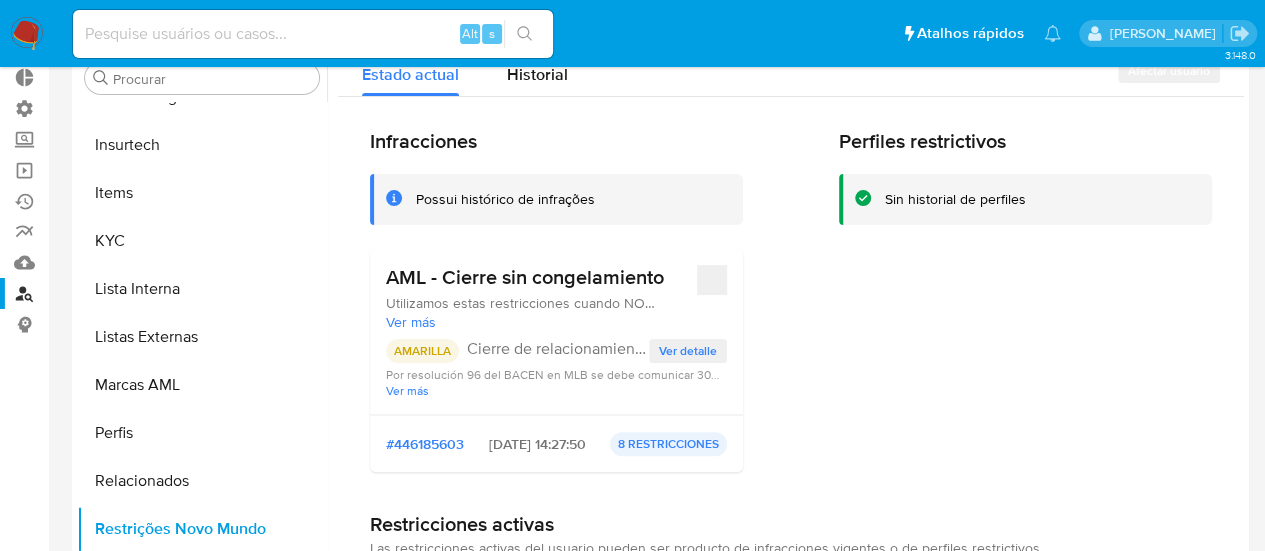 scroll, scrollTop: 0, scrollLeft: 0, axis: both 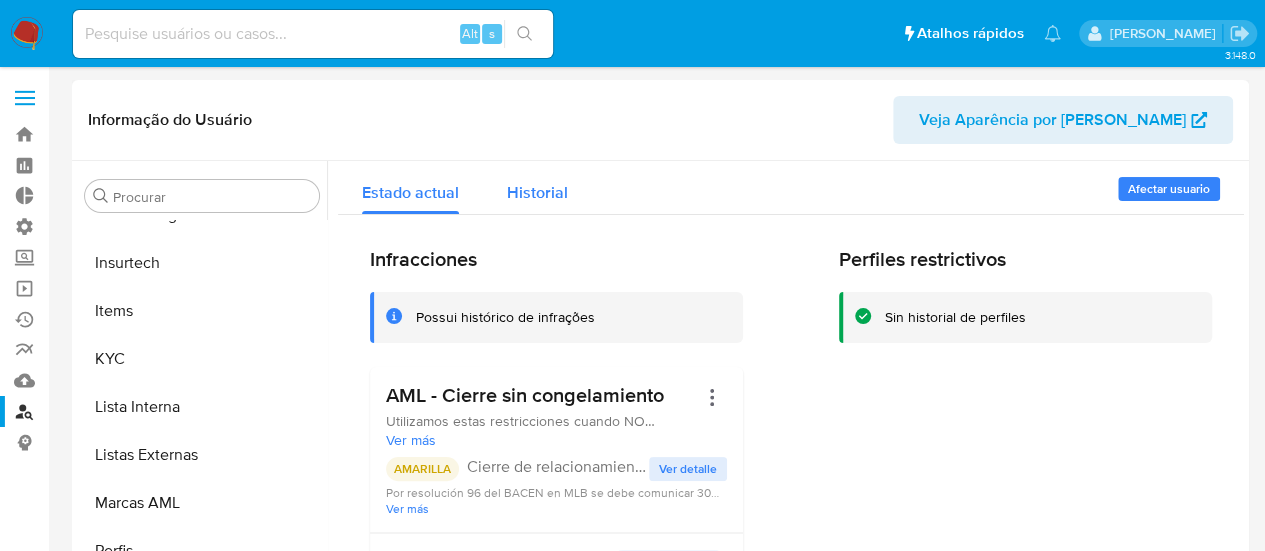 click on "Historial" at bounding box center (537, 192) 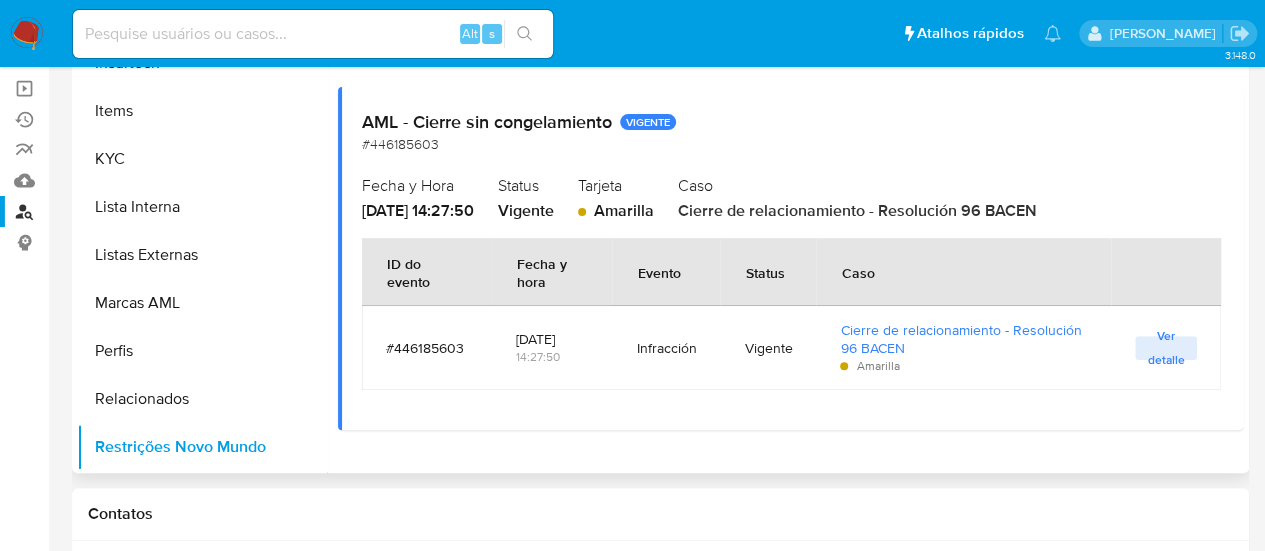 scroll, scrollTop: 0, scrollLeft: 0, axis: both 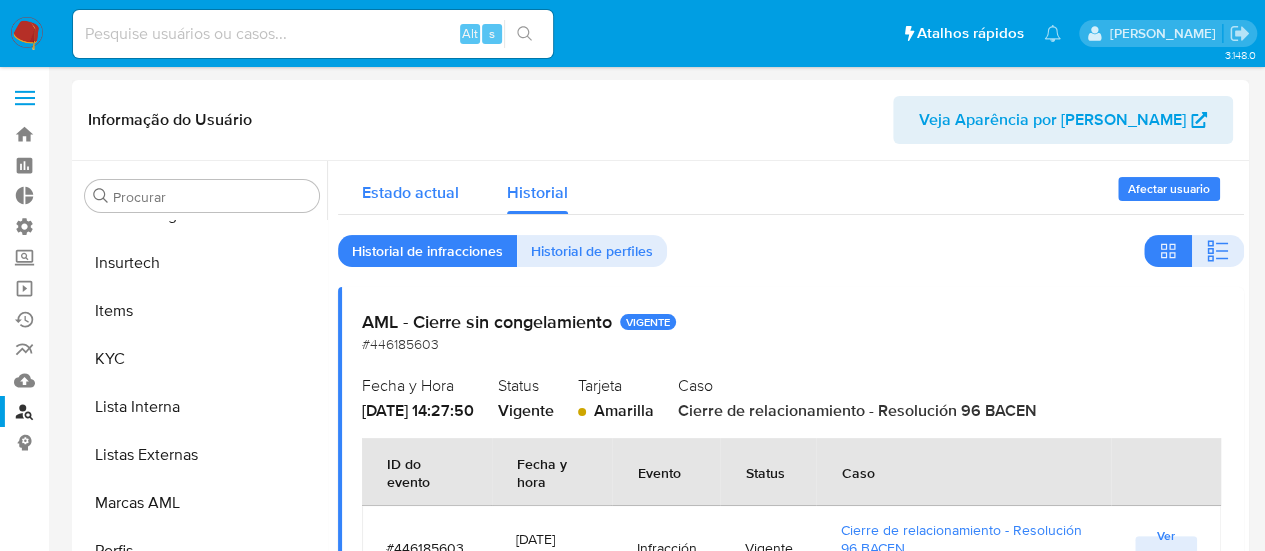 click on "Estado actual" at bounding box center (410, 192) 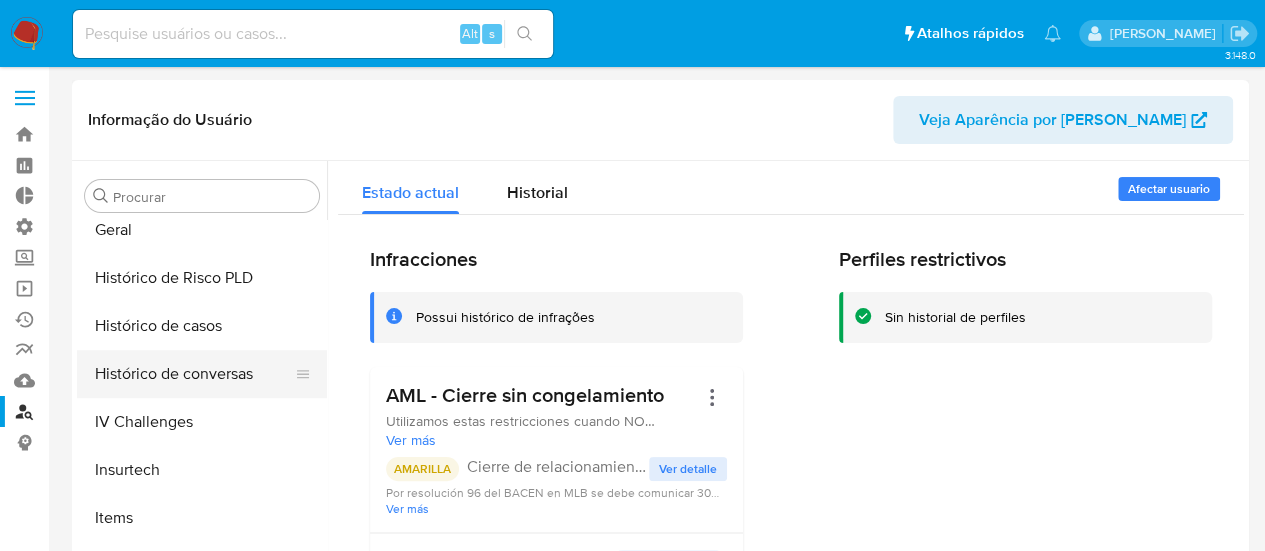 scroll, scrollTop: 545, scrollLeft: 0, axis: vertical 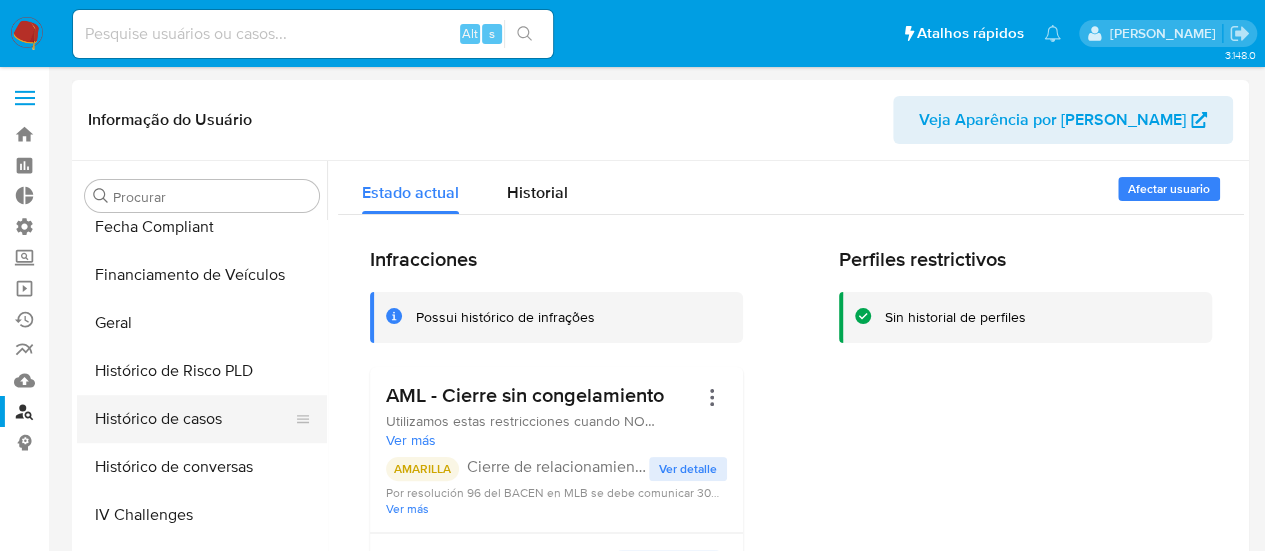click on "Histórico de casos" at bounding box center (194, 419) 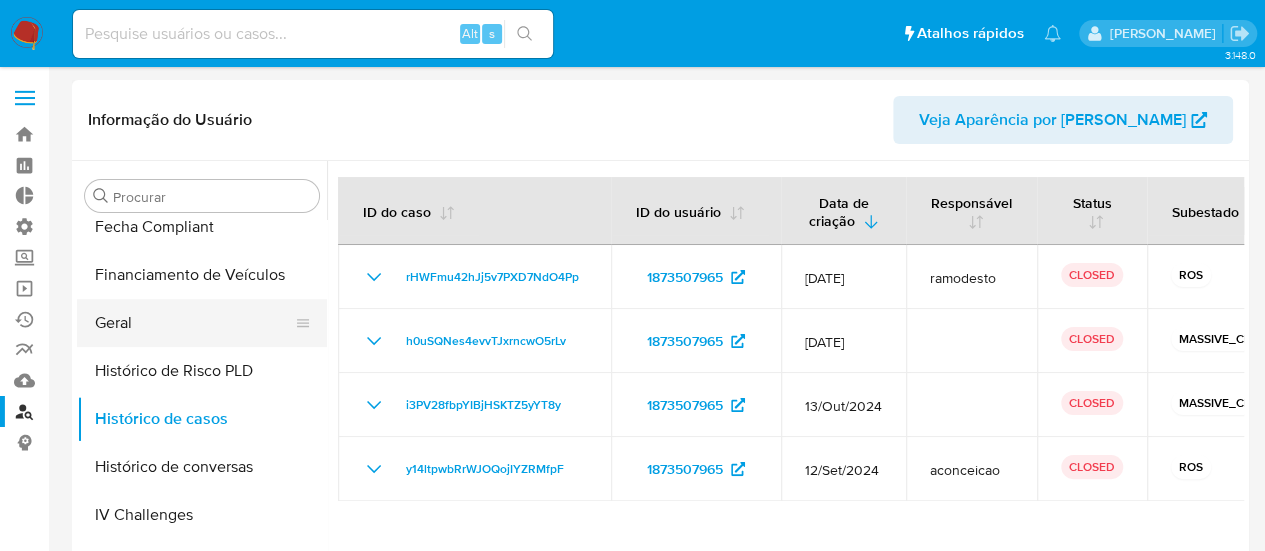 click on "Geral" at bounding box center (194, 323) 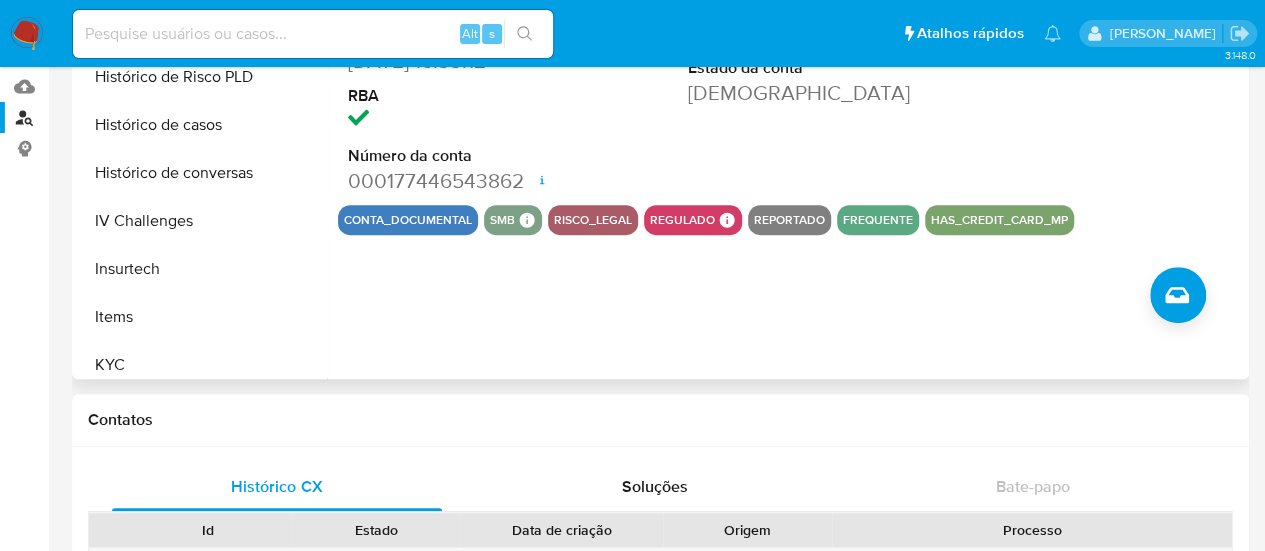 scroll, scrollTop: 300, scrollLeft: 0, axis: vertical 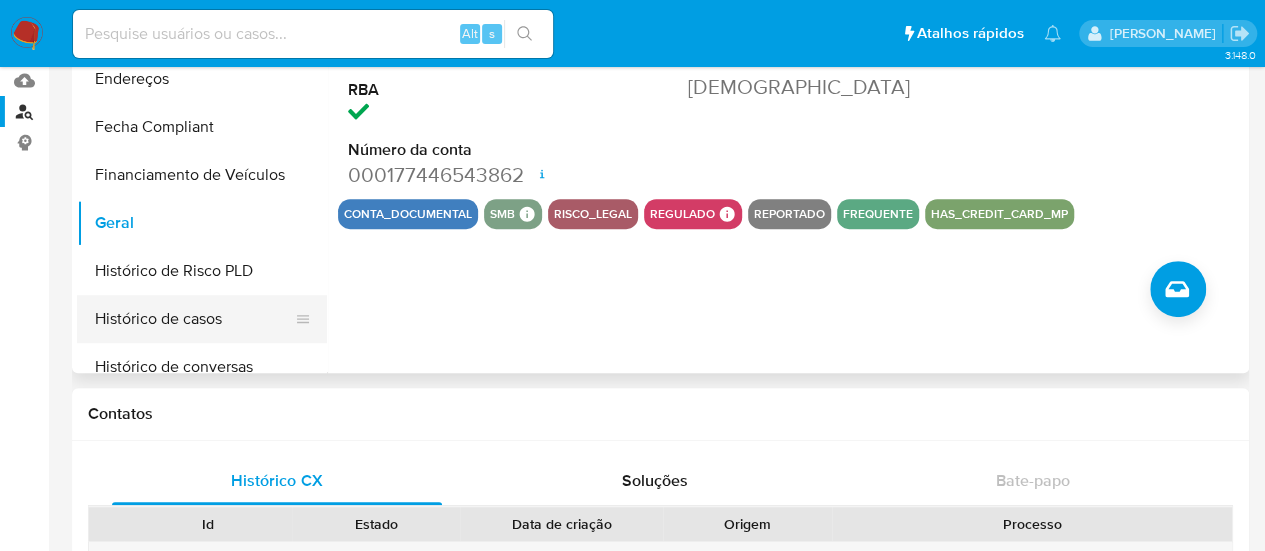 click on "Histórico de casos" at bounding box center [194, 319] 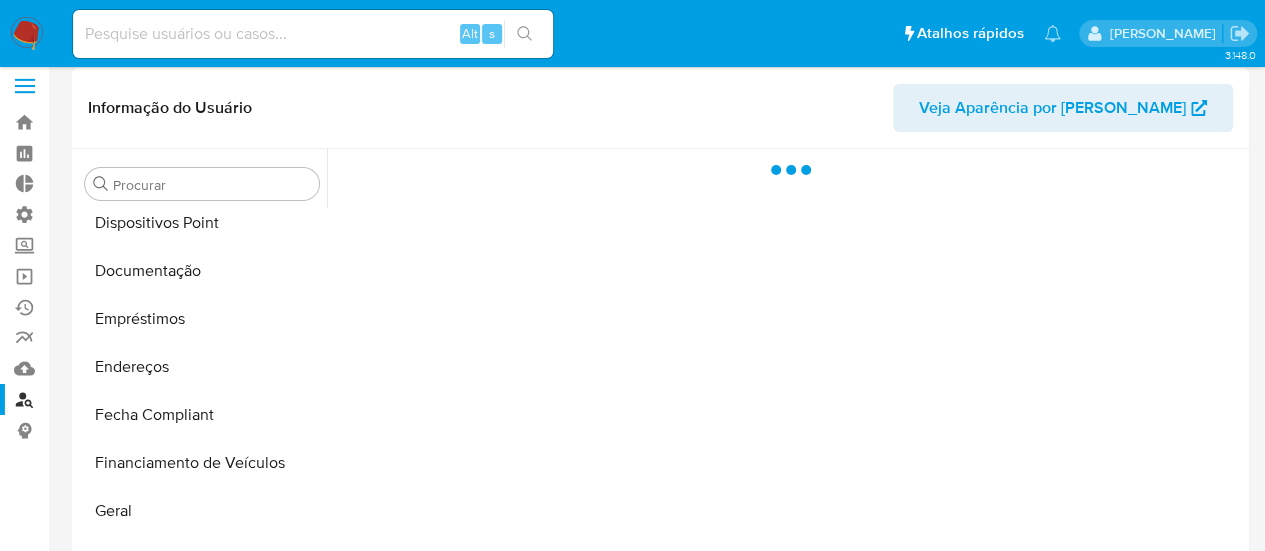 scroll, scrollTop: 0, scrollLeft: 0, axis: both 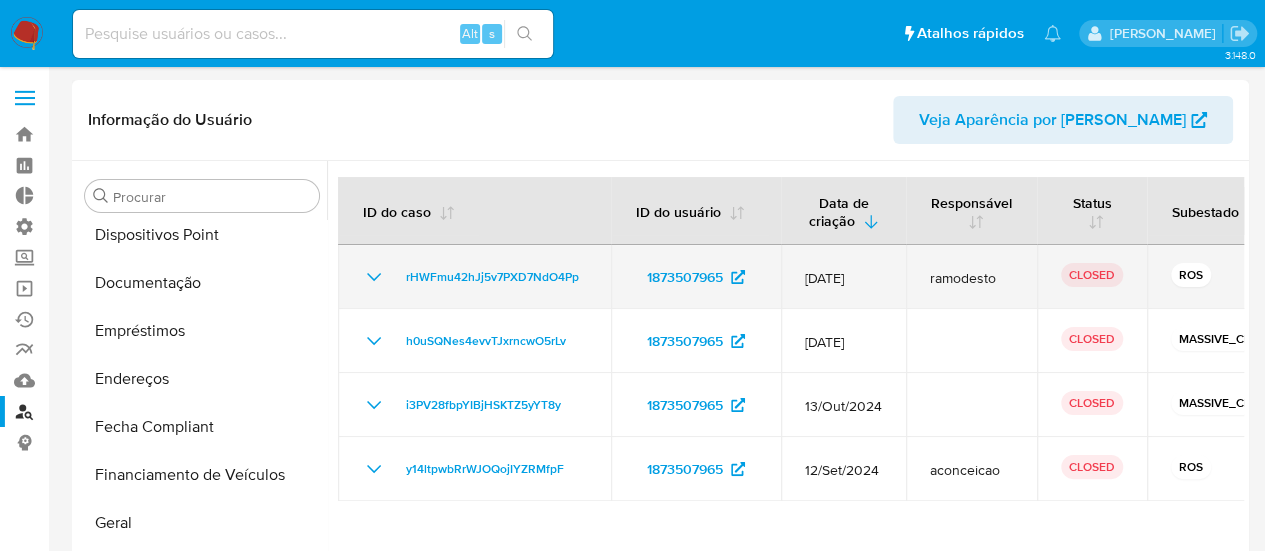 click 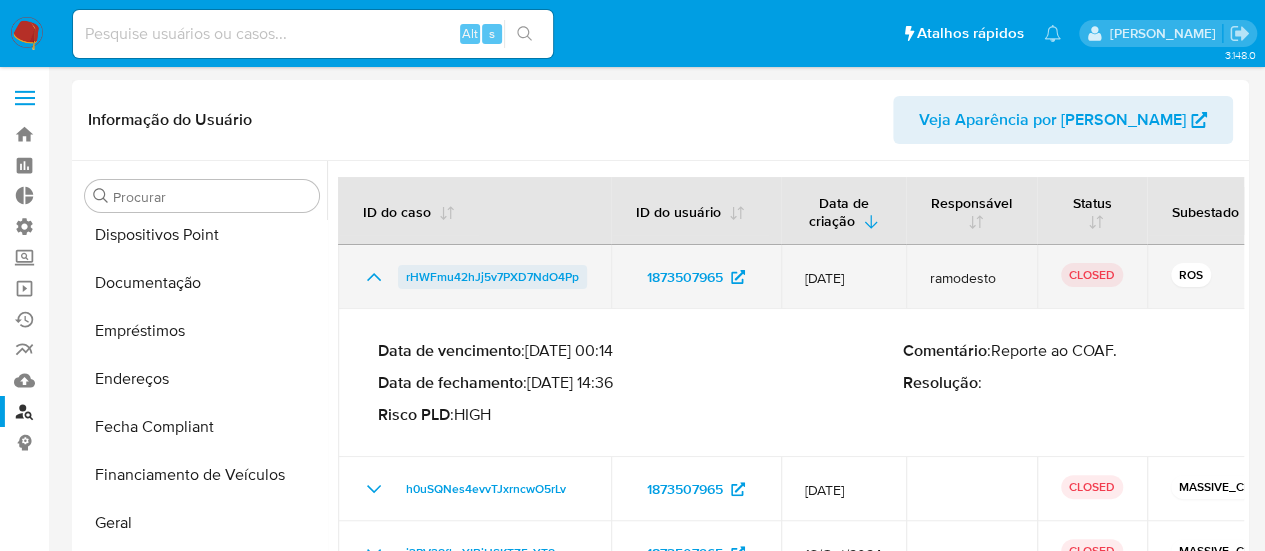 click on "rHWFmu42hJj5v7PXD7NdO4Pp" at bounding box center [492, 277] 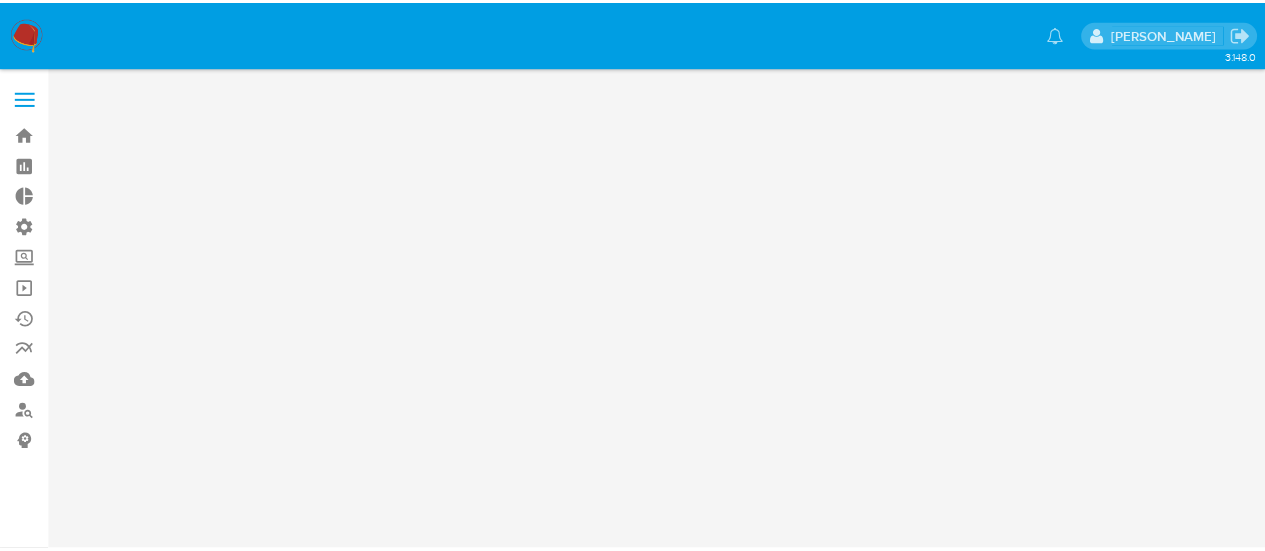 scroll, scrollTop: 0, scrollLeft: 0, axis: both 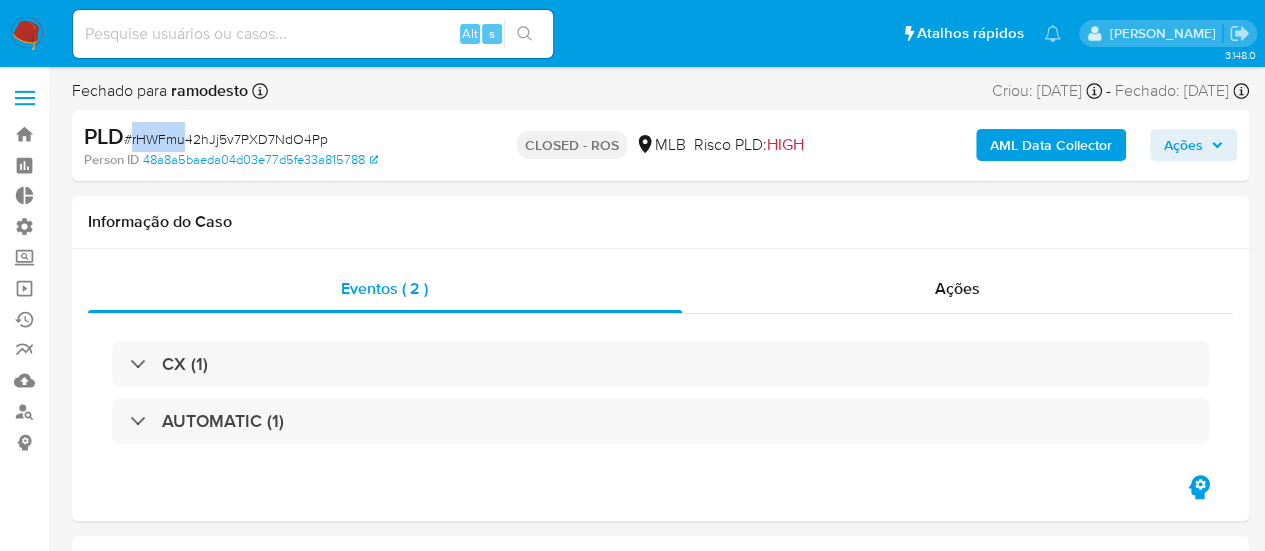 select on "10" 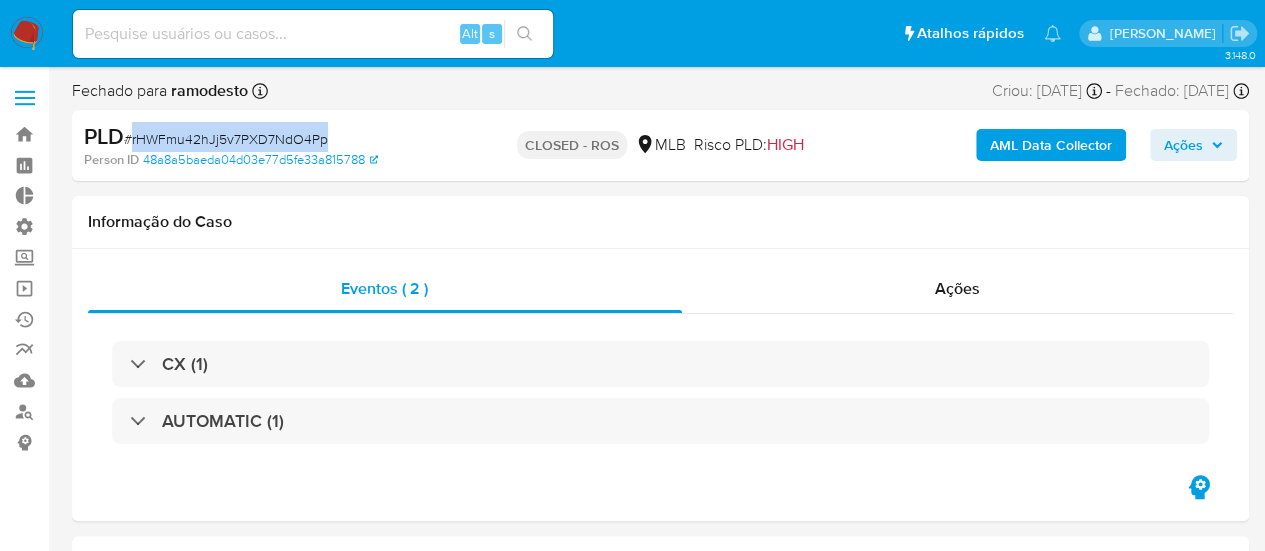 drag, startPoint x: 131, startPoint y: 138, endPoint x: 326, endPoint y: 142, distance: 195.04102 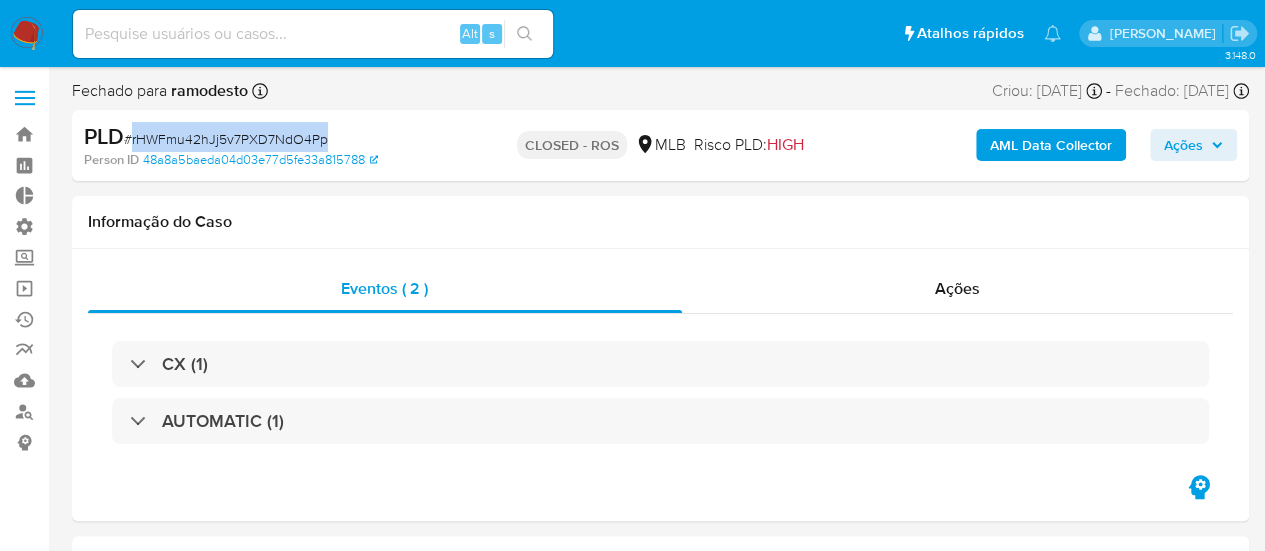 copy on "rHWFmu42hJj5v7PXD7NdO4Pp" 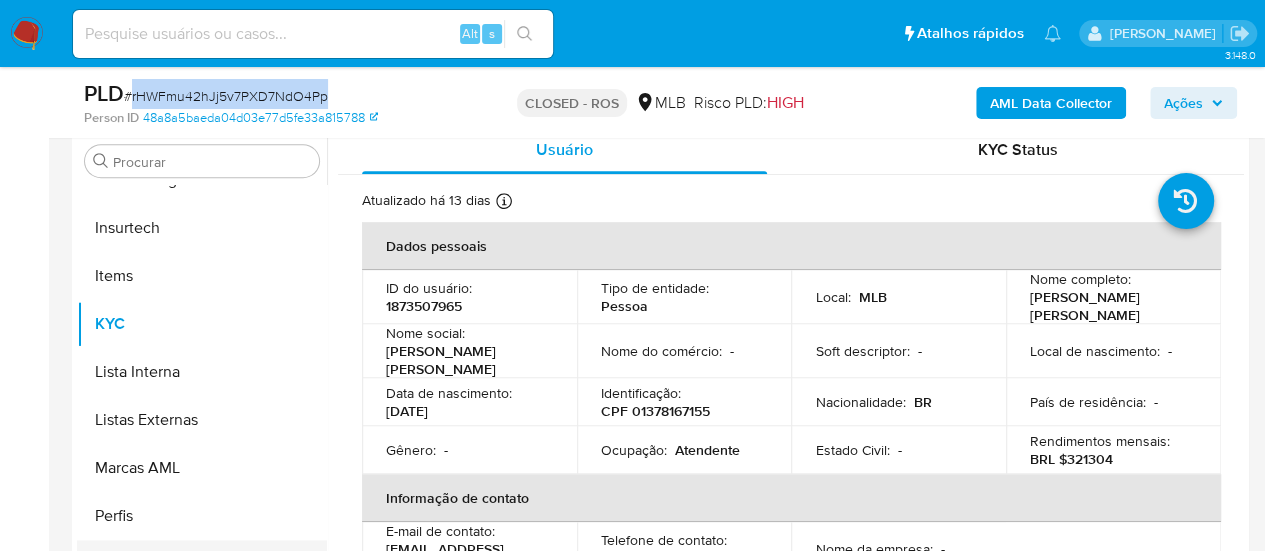 scroll, scrollTop: 600, scrollLeft: 0, axis: vertical 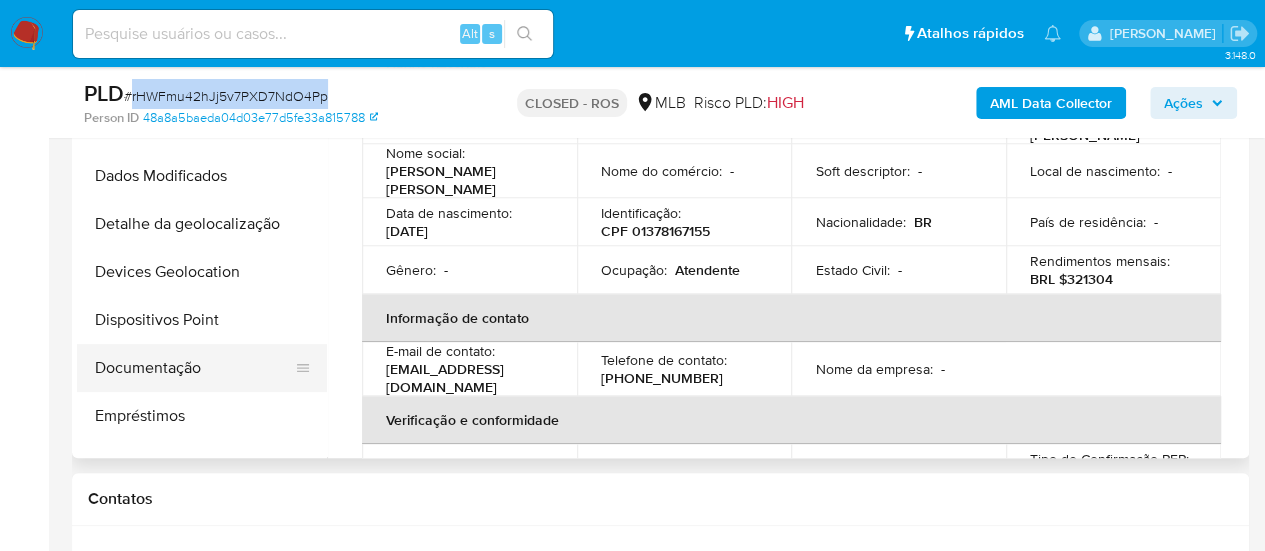 click on "Documentação" at bounding box center [194, 368] 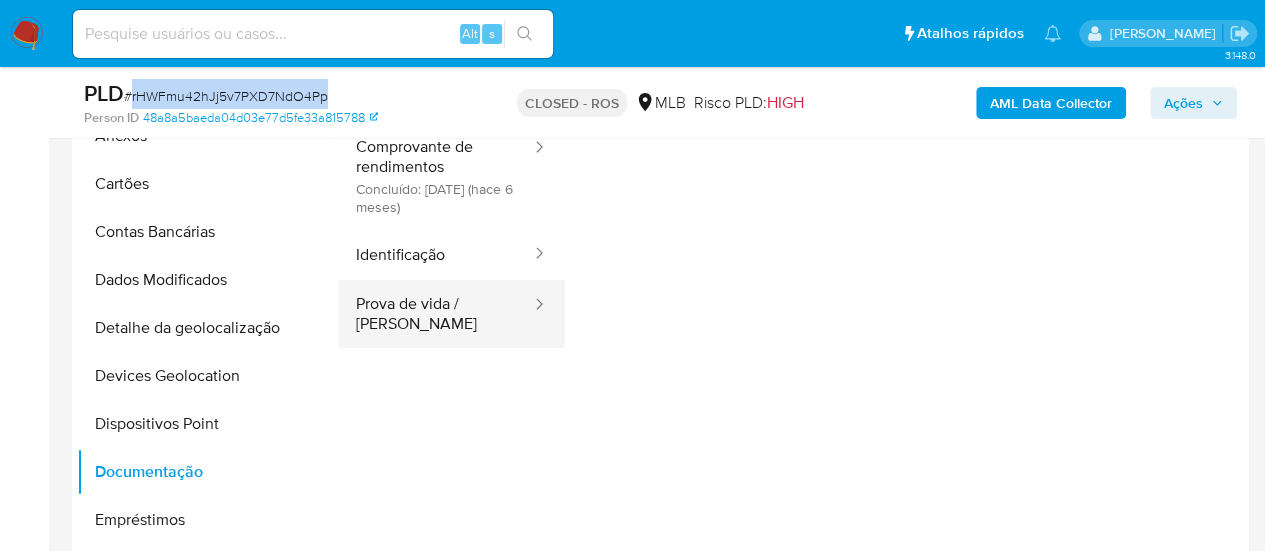 scroll, scrollTop: 400, scrollLeft: 0, axis: vertical 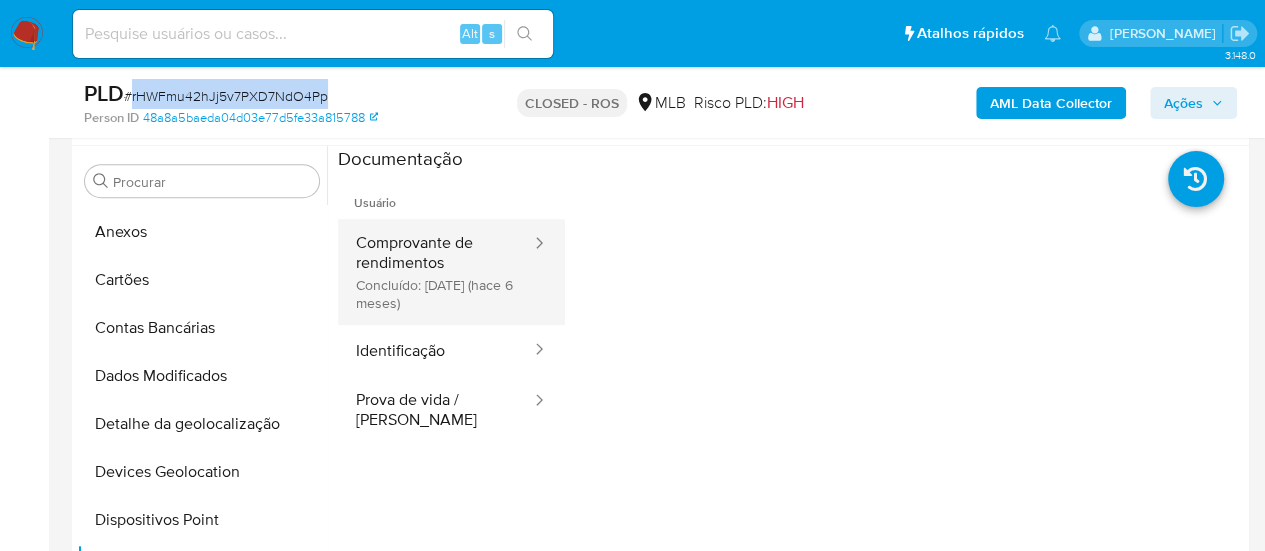 click on "Comprovante de rendimentos Concluído: [DATE] (hace 6 meses)" at bounding box center (435, 272) 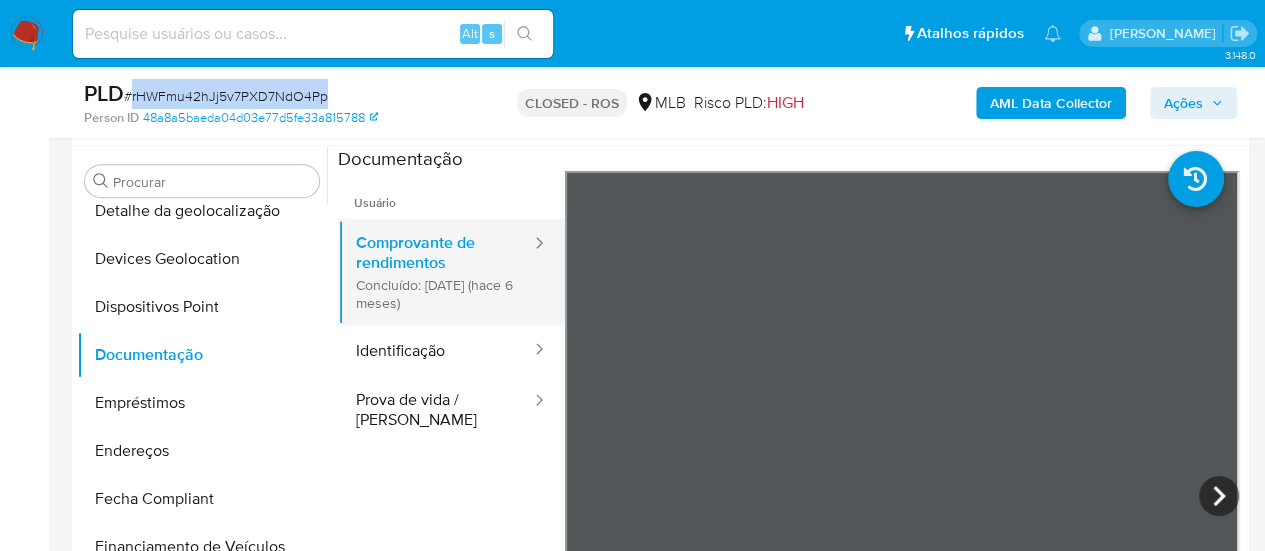 scroll, scrollTop: 445, scrollLeft: 0, axis: vertical 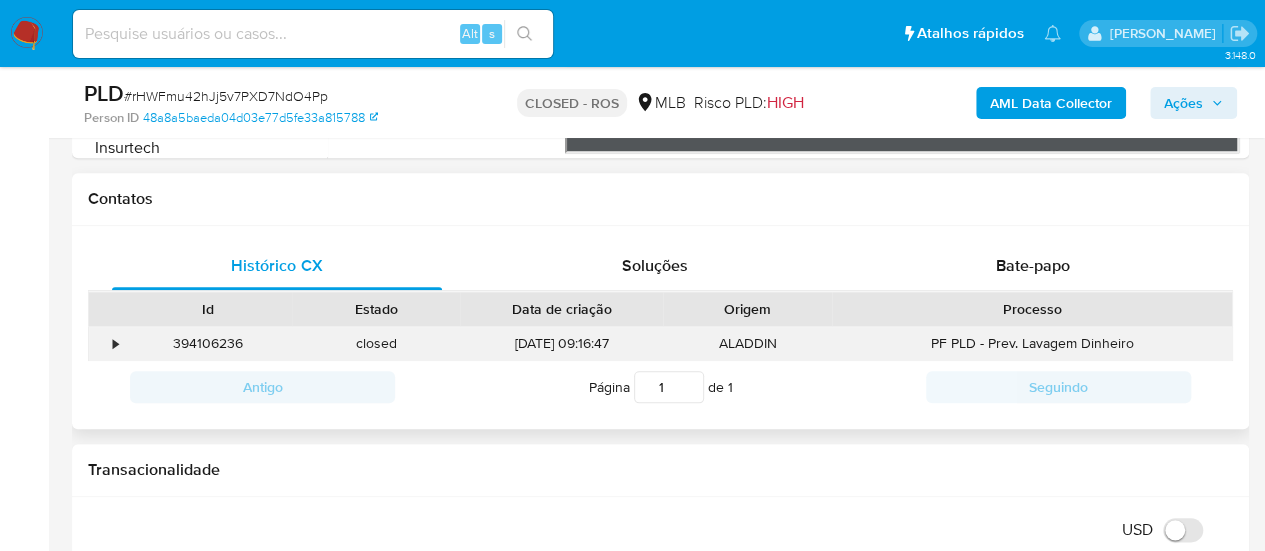 click on "•" at bounding box center [106, 343] 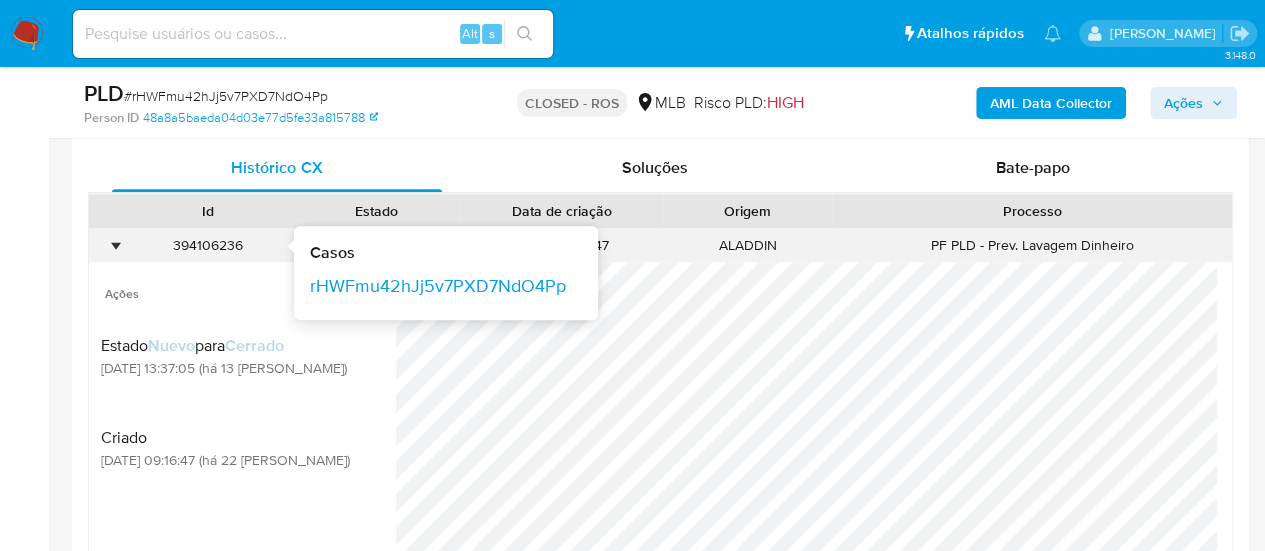 scroll, scrollTop: 900, scrollLeft: 0, axis: vertical 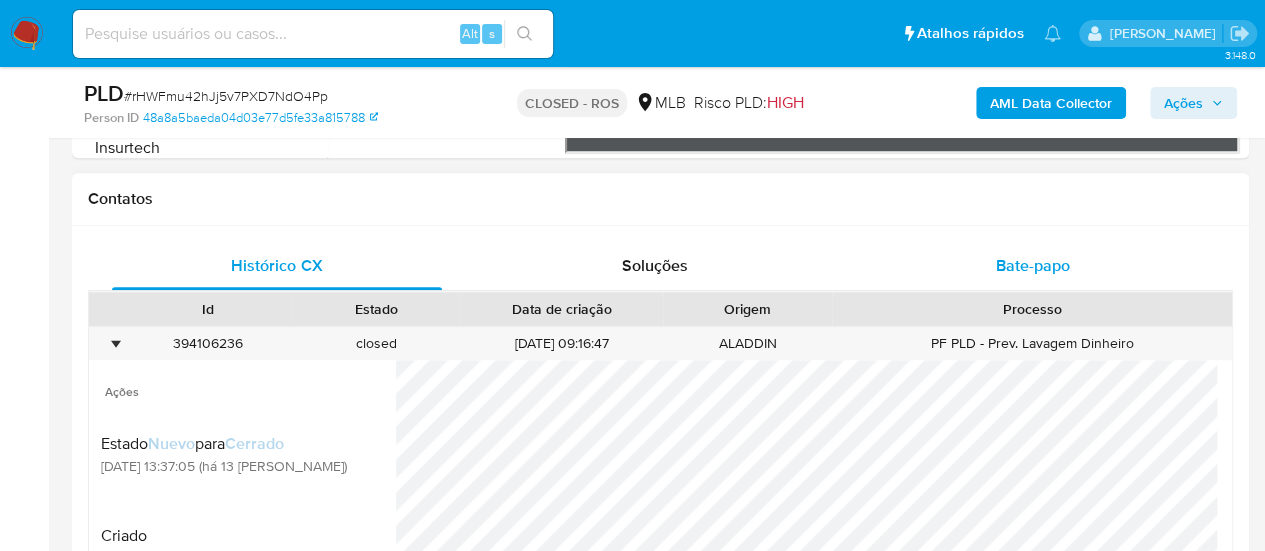 click on "Bate-papo" at bounding box center [1033, 265] 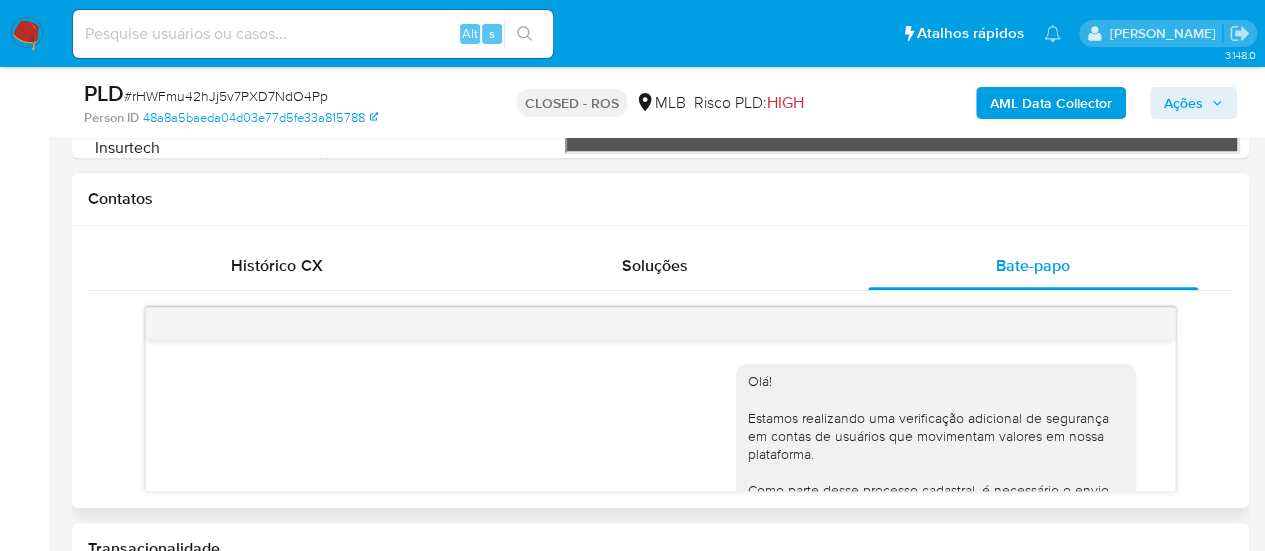 scroll, scrollTop: 509, scrollLeft: 0, axis: vertical 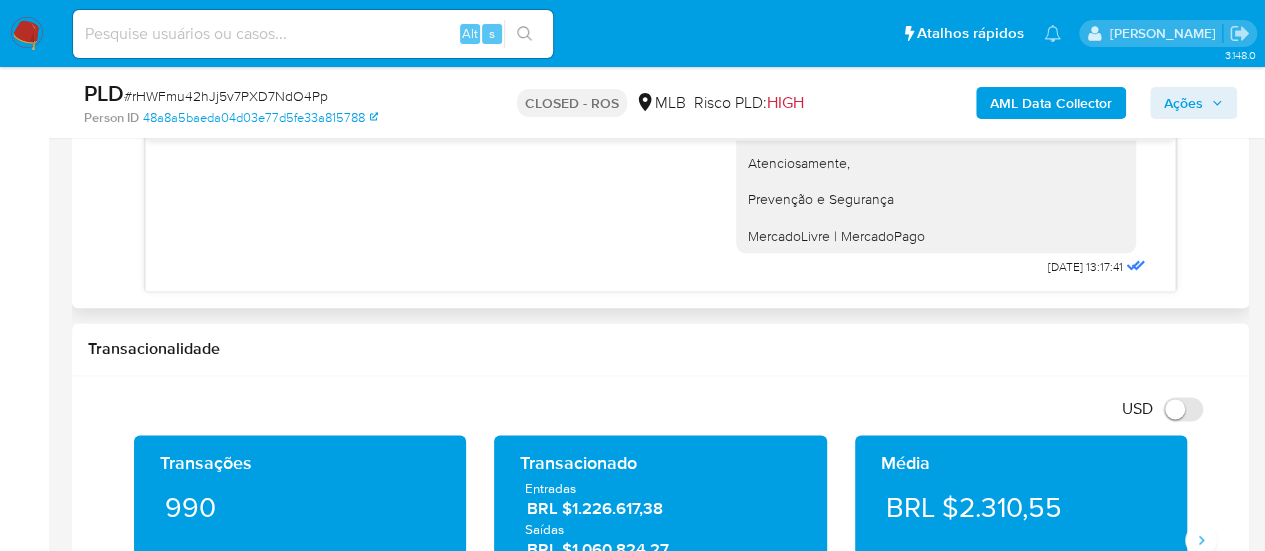 type 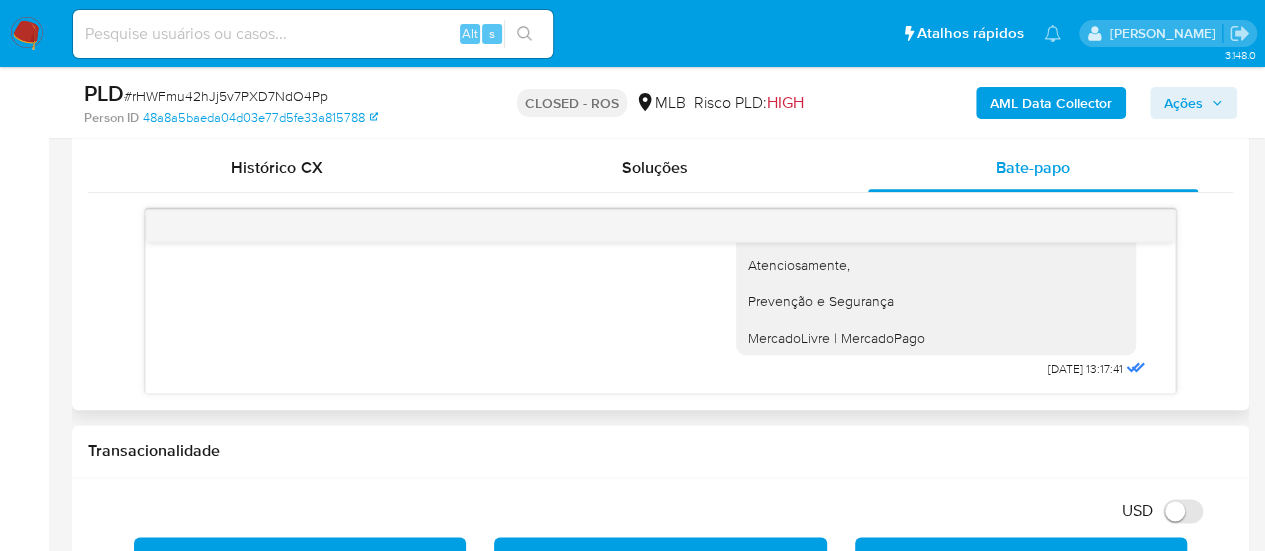 scroll, scrollTop: 900, scrollLeft: 0, axis: vertical 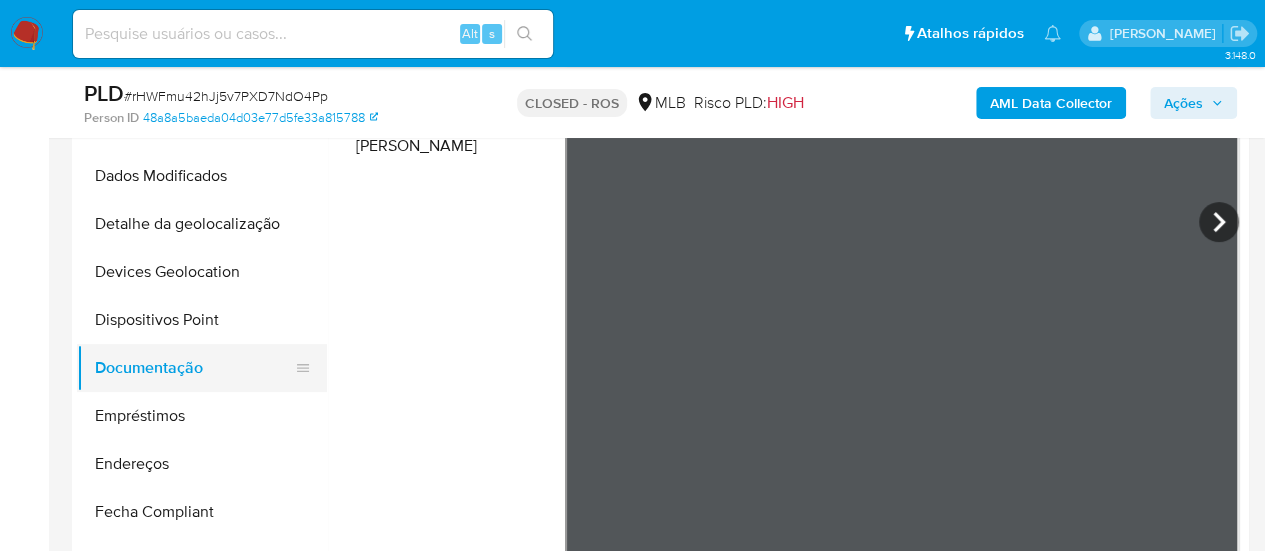 click on "Documentação" at bounding box center [194, 368] 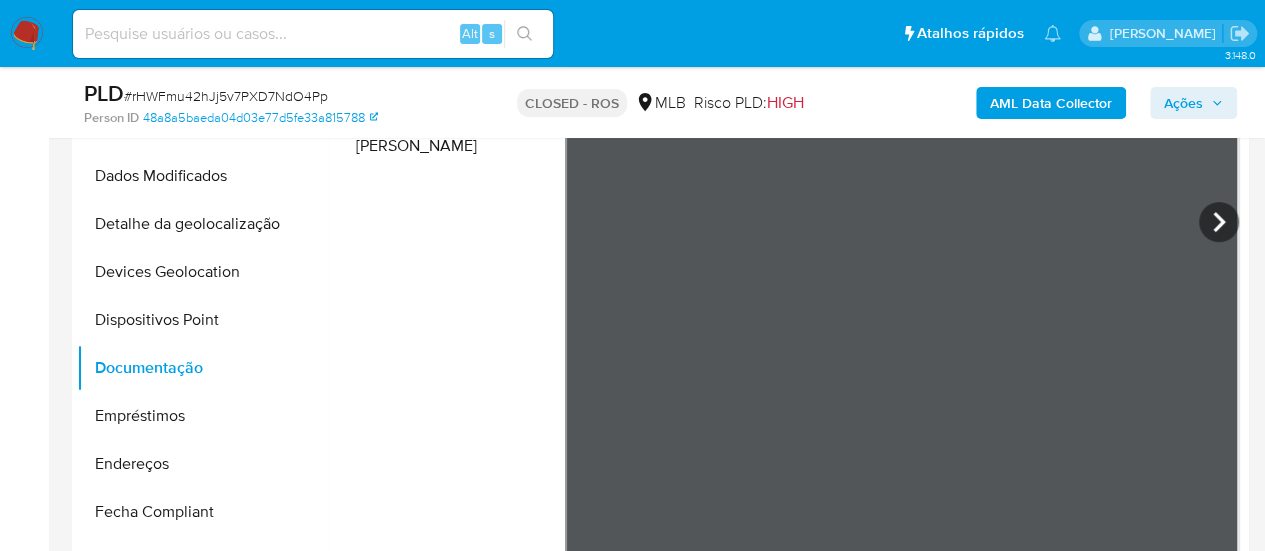 scroll, scrollTop: 0, scrollLeft: 0, axis: both 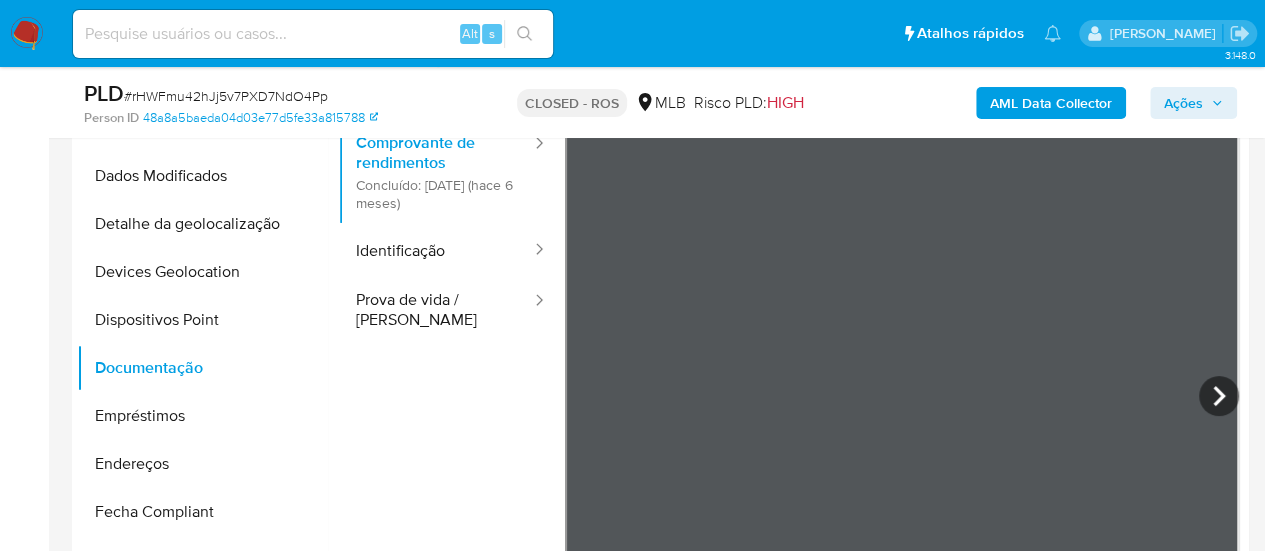 type 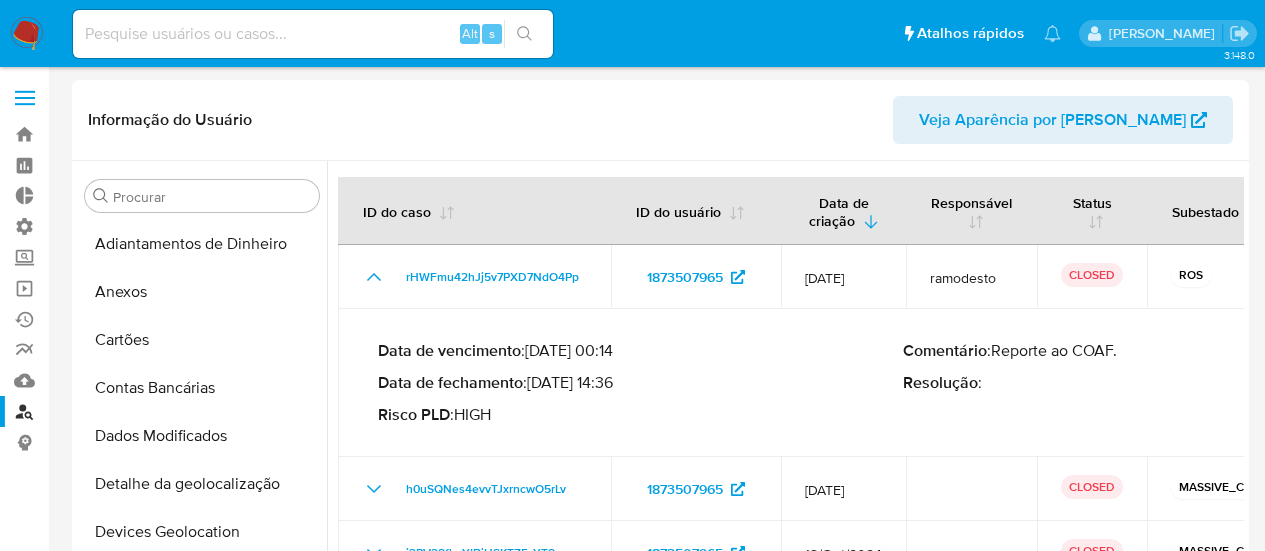 select on "10" 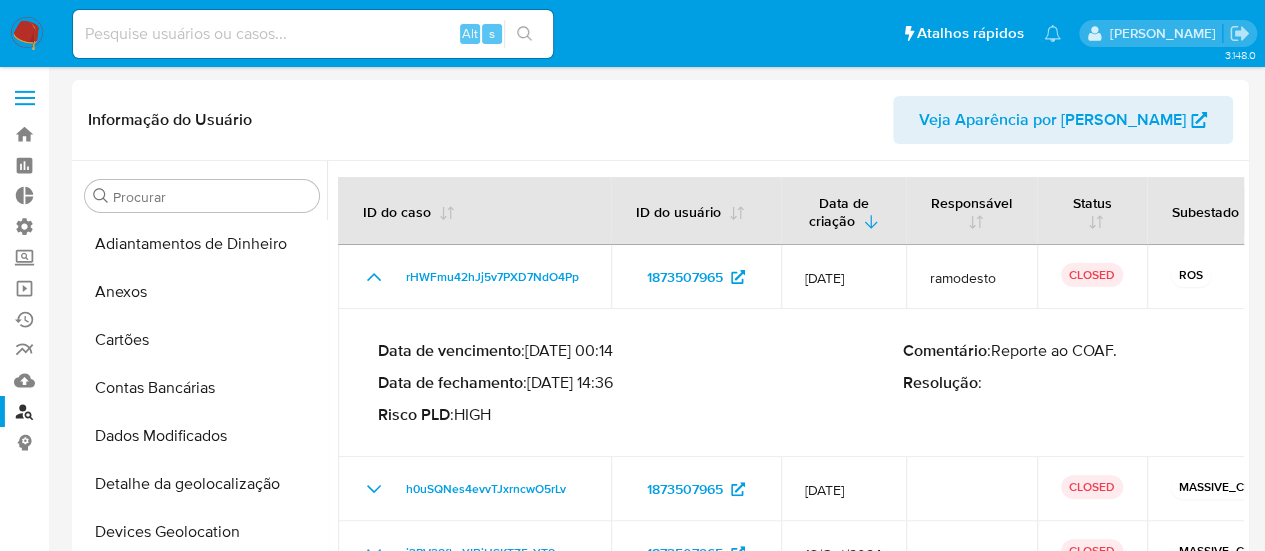 scroll, scrollTop: 345, scrollLeft: 0, axis: vertical 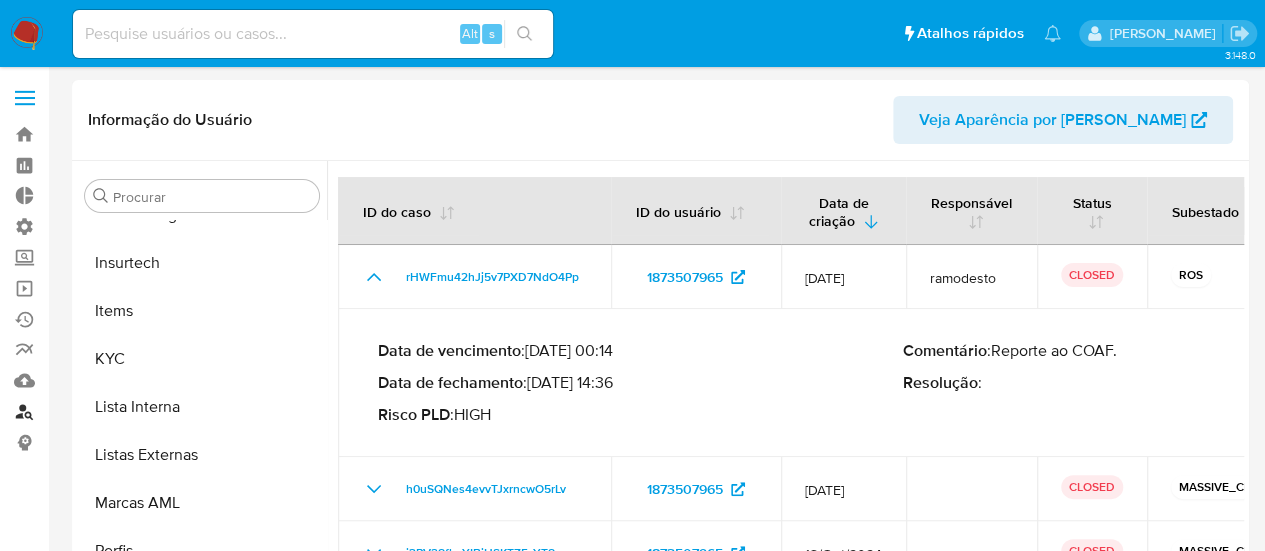 click on "Localizador de pessoas" at bounding box center (119, 411) 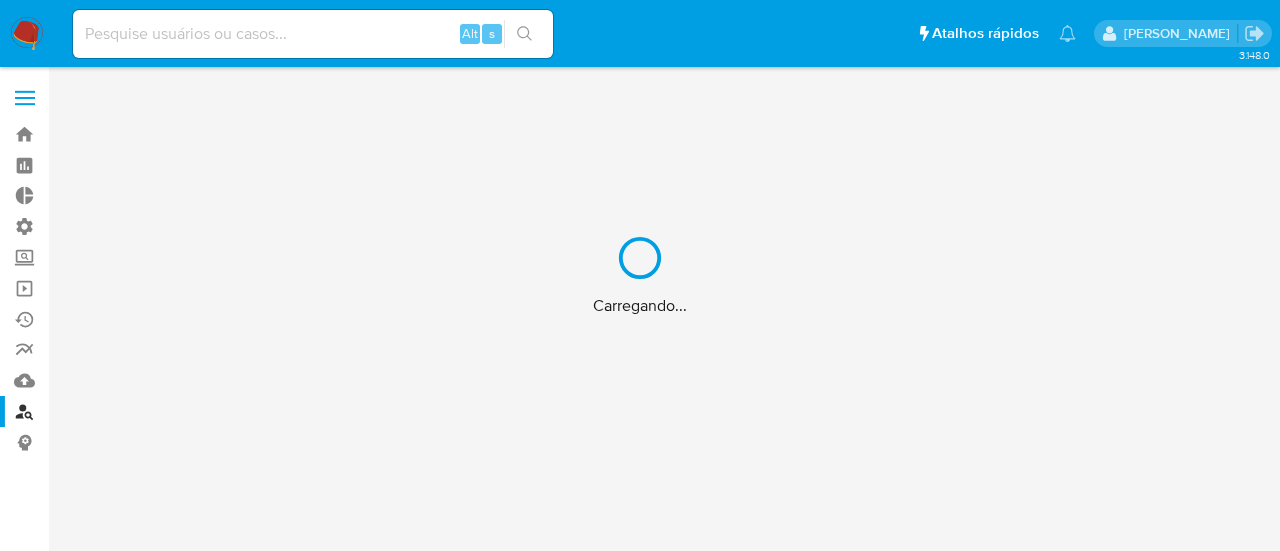 scroll, scrollTop: 0, scrollLeft: 0, axis: both 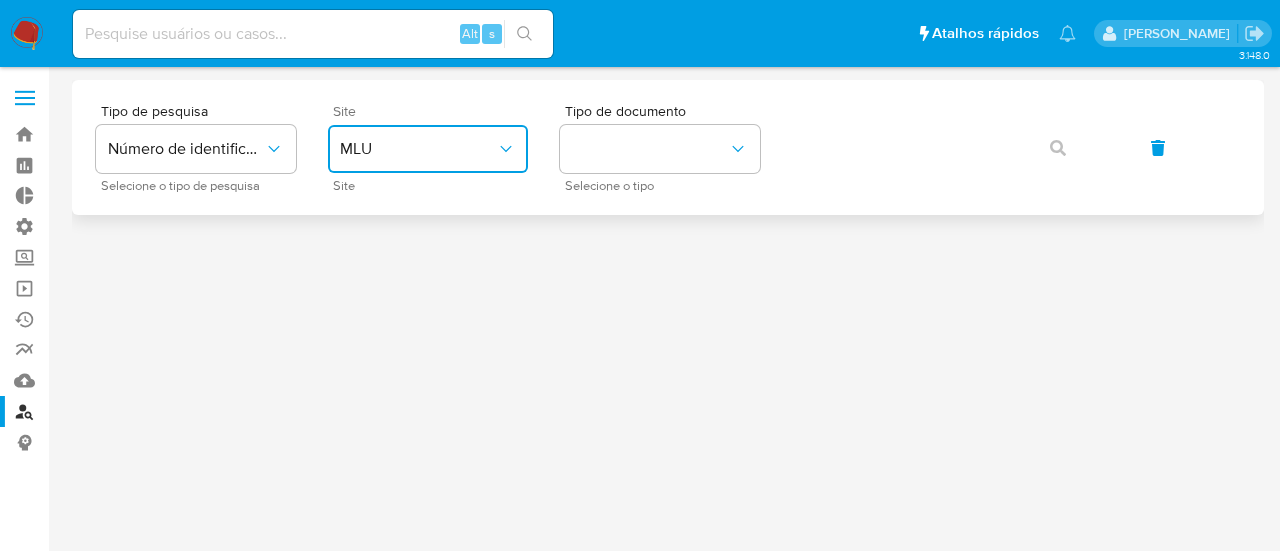 click on "MLU" at bounding box center (418, 149) 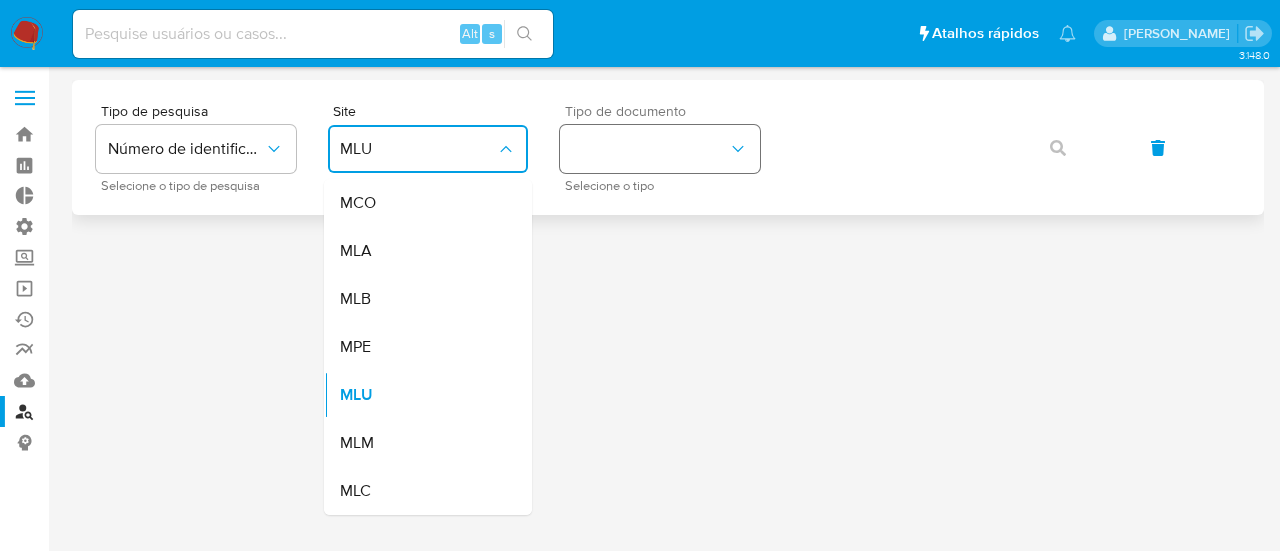 drag, startPoint x: 425, startPoint y: 295, endPoint x: 597, endPoint y: 161, distance: 218.0367 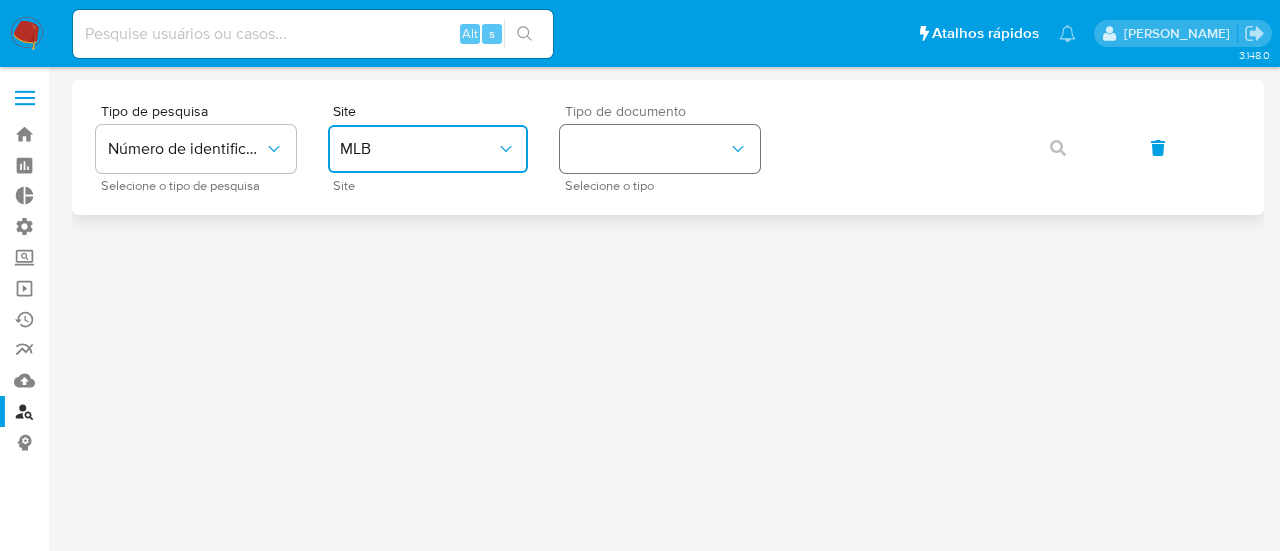 drag, startPoint x: 655, startPoint y: 146, endPoint x: 621, endPoint y: 167, distance: 39.962482 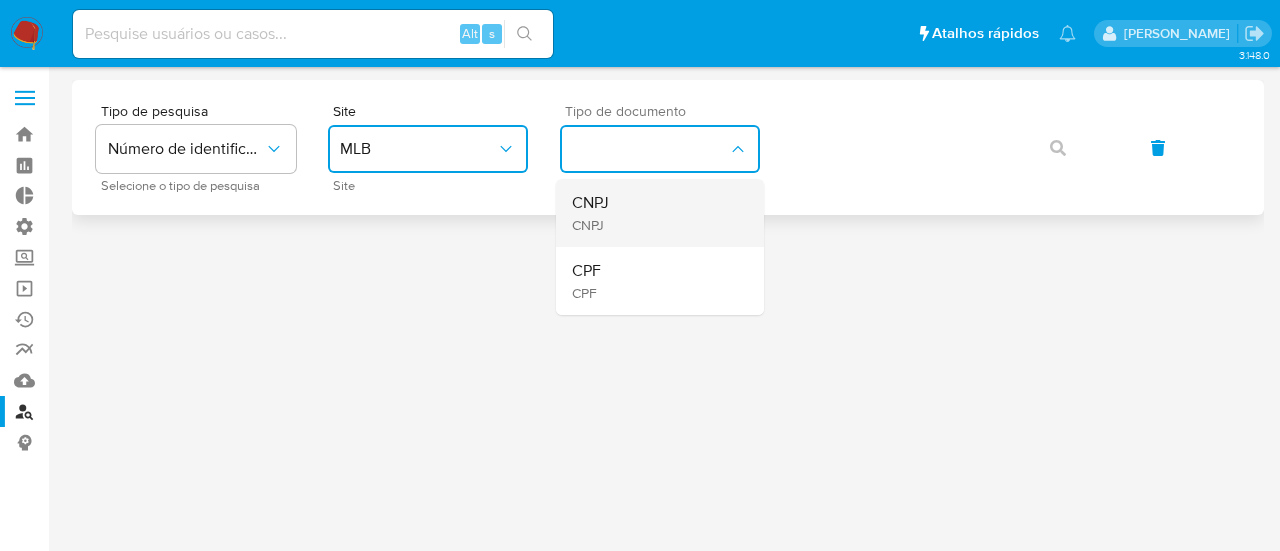 click on "CNPJ CNPJ" at bounding box center (654, 213) 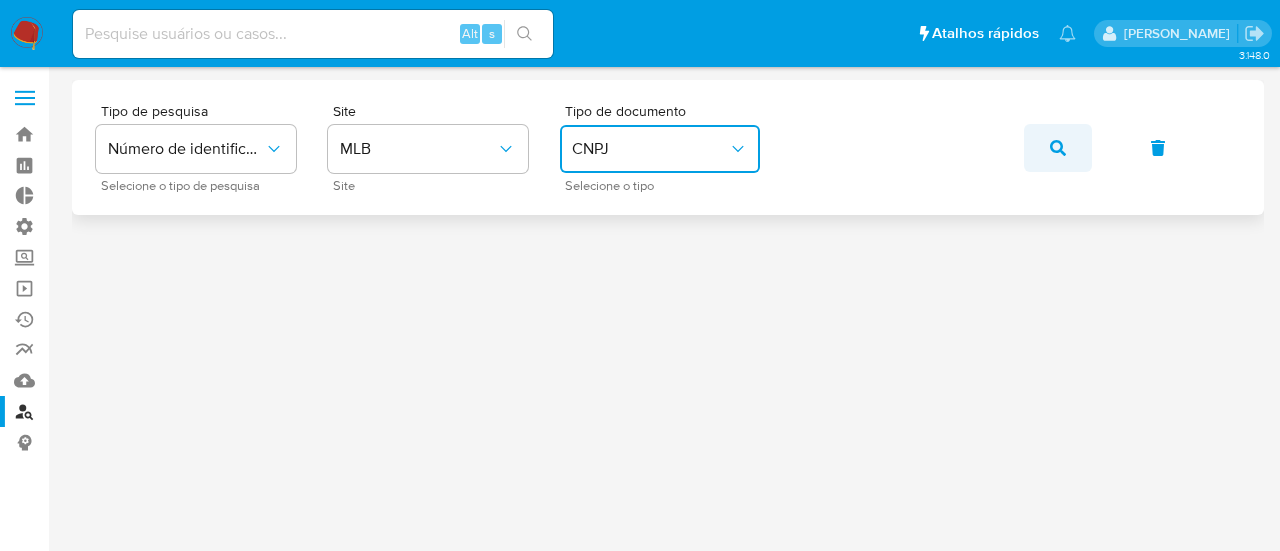 click 